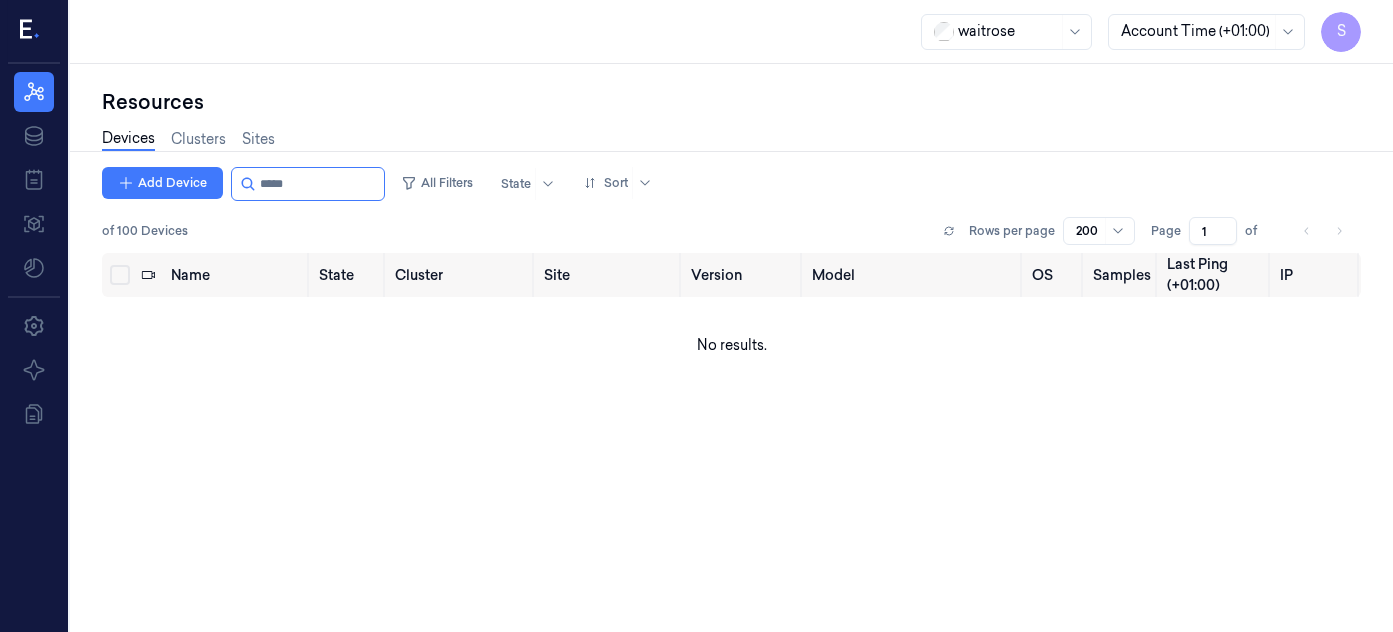 scroll, scrollTop: 0, scrollLeft: 0, axis: both 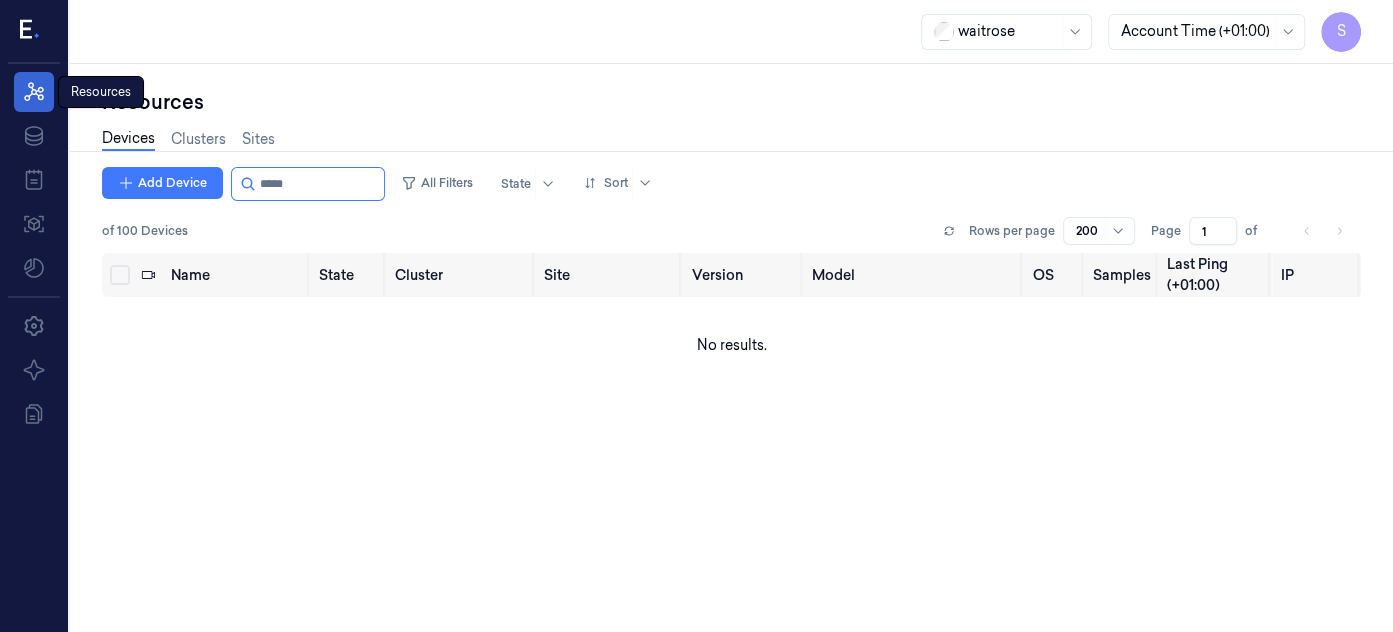 click 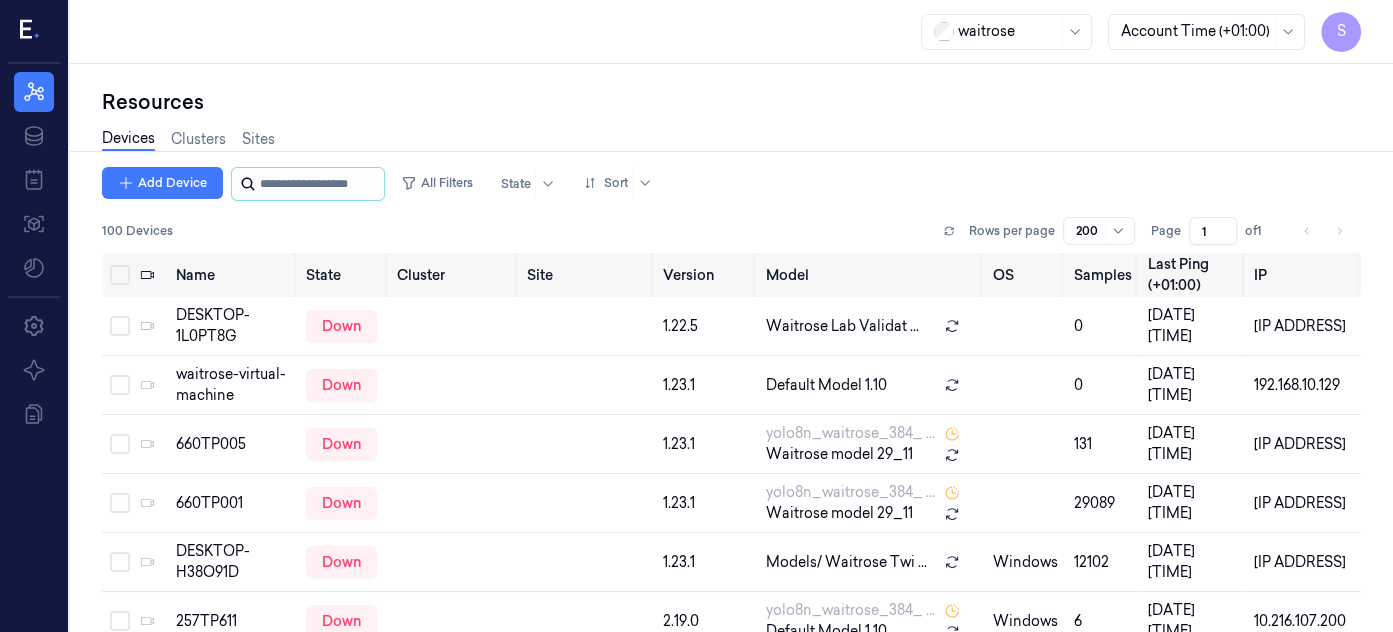 click at bounding box center [320, 184] 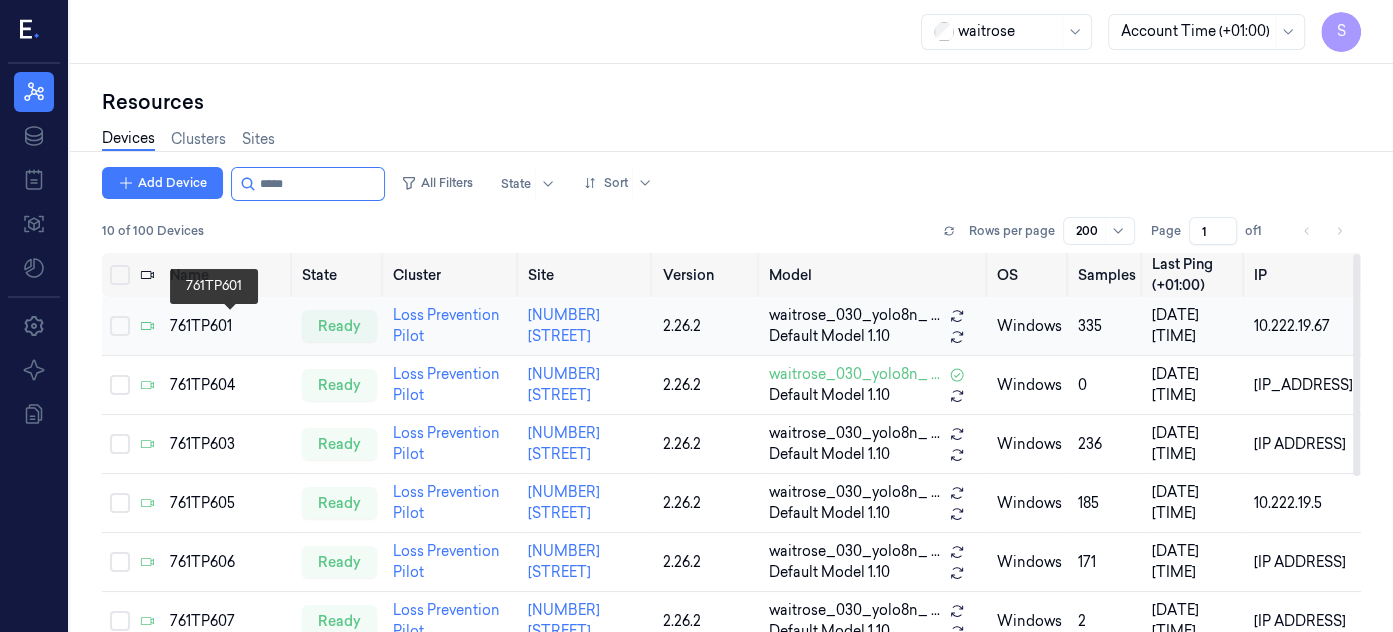 type on "*****" 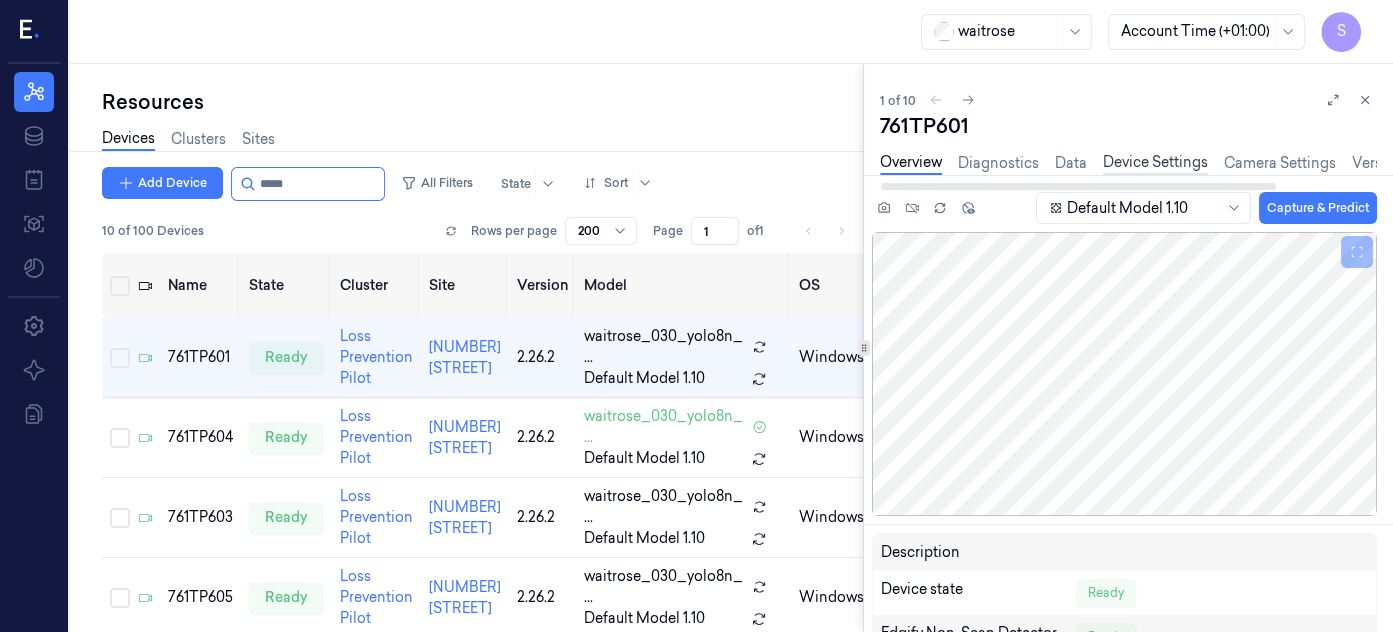 click on "Device Settings" at bounding box center (1155, 163) 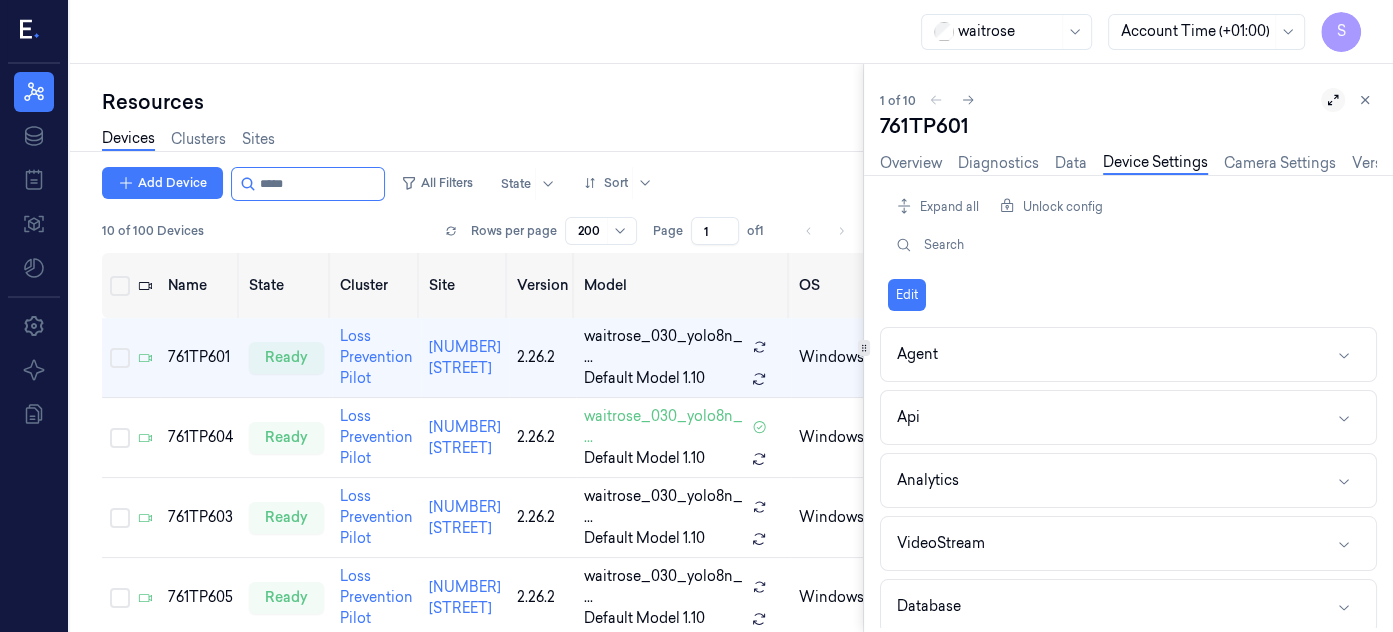 click 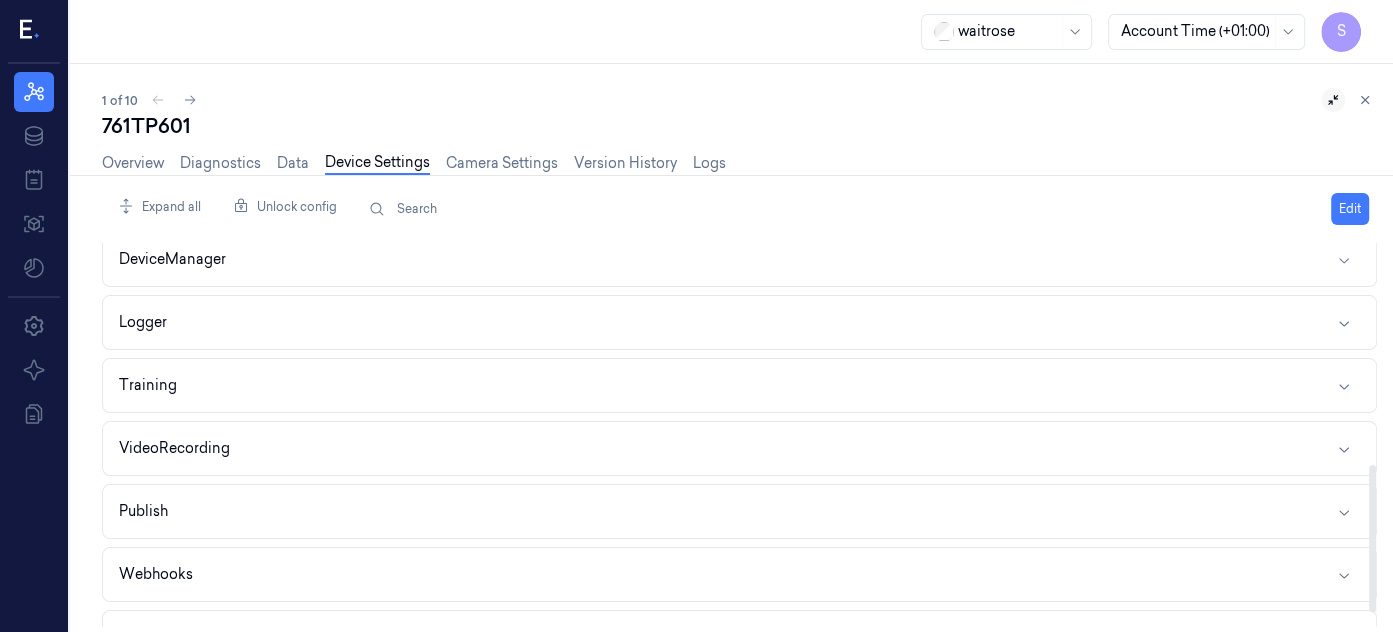 scroll, scrollTop: 585, scrollLeft: 0, axis: vertical 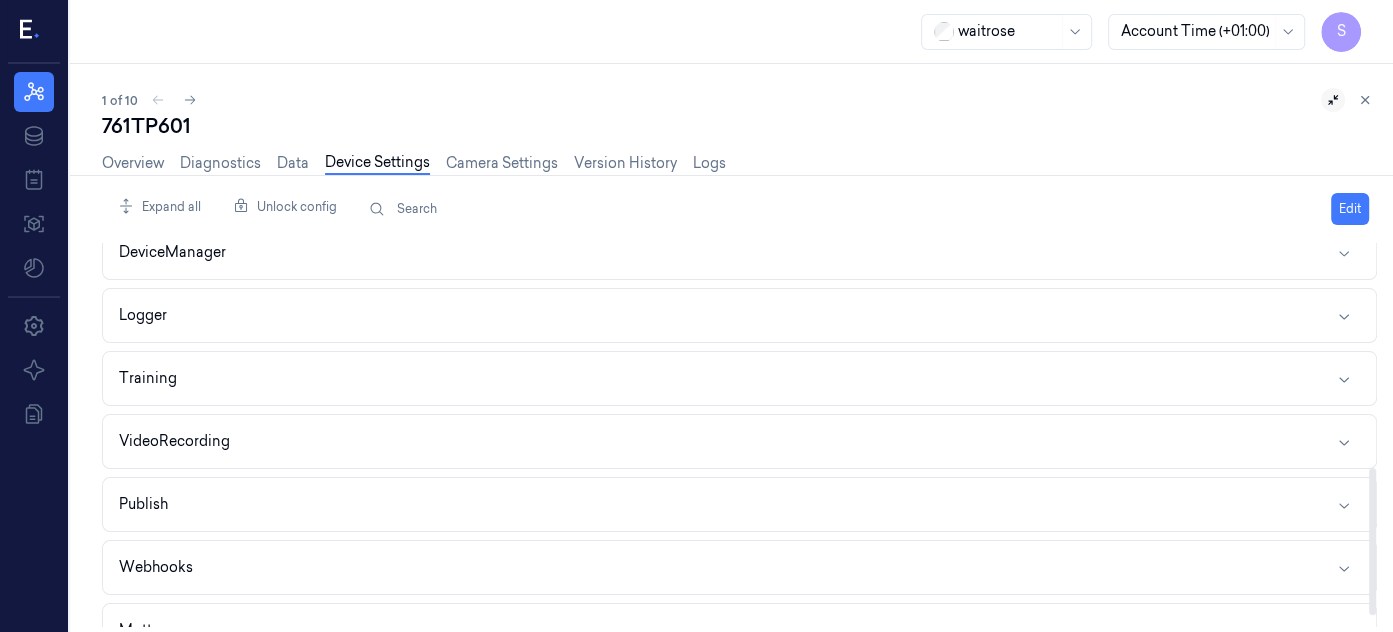 drag, startPoint x: 1374, startPoint y: 269, endPoint x: 1362, endPoint y: 493, distance: 224.3212 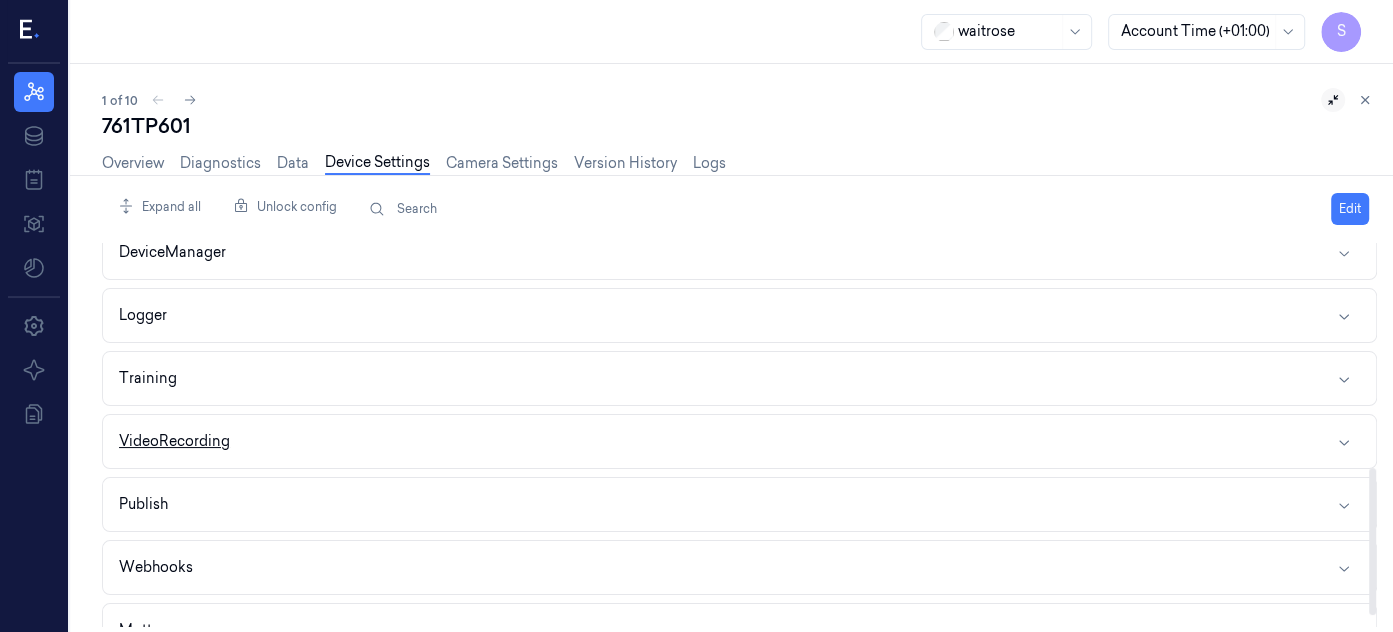 click 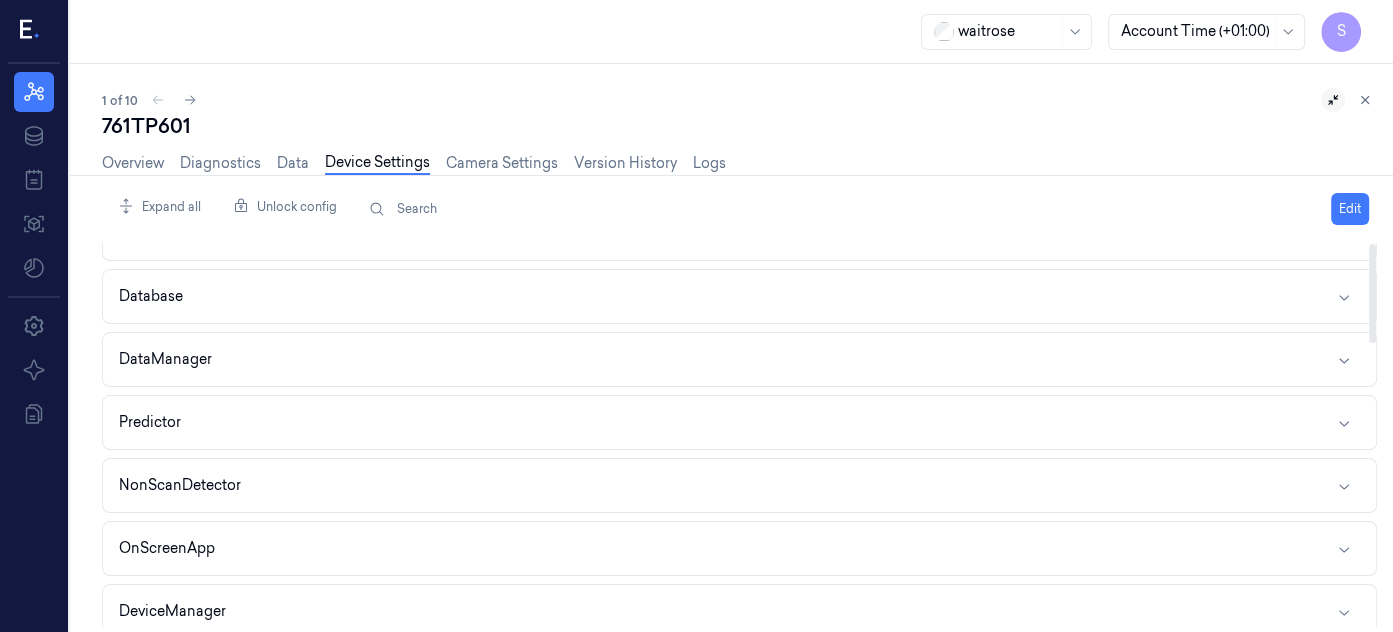 scroll, scrollTop: 0, scrollLeft: 0, axis: both 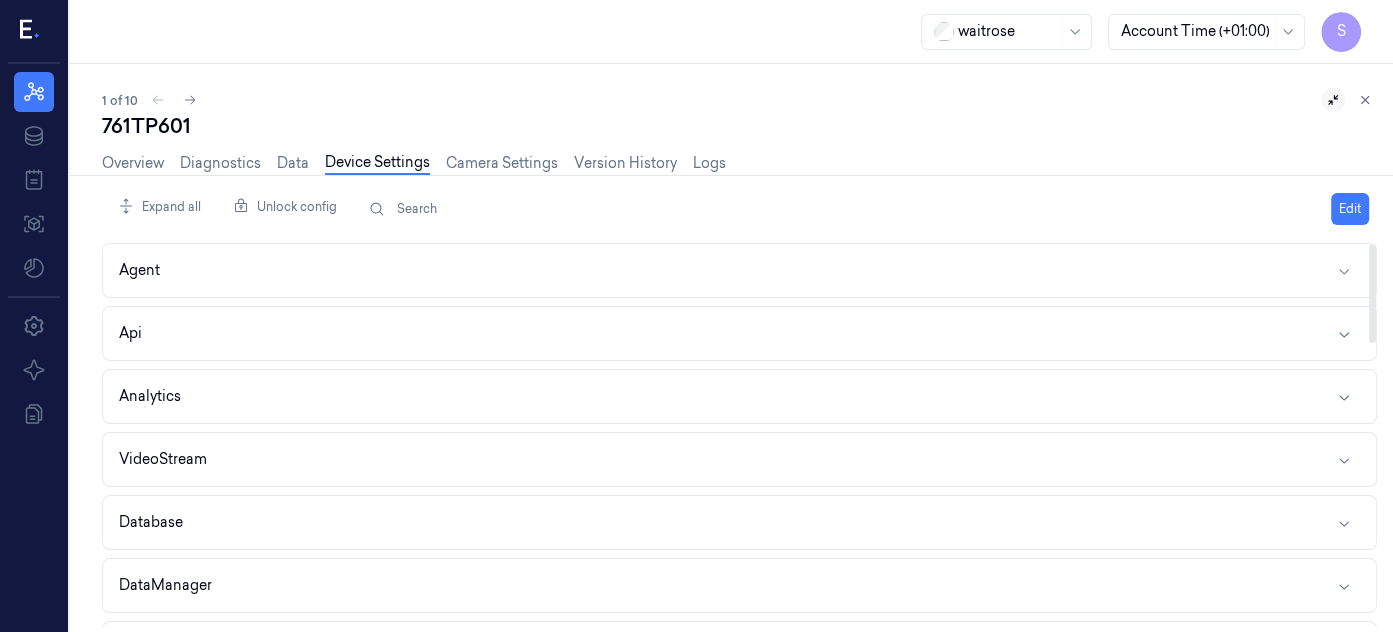drag, startPoint x: 1374, startPoint y: 467, endPoint x: 1363, endPoint y: 269, distance: 198.30531 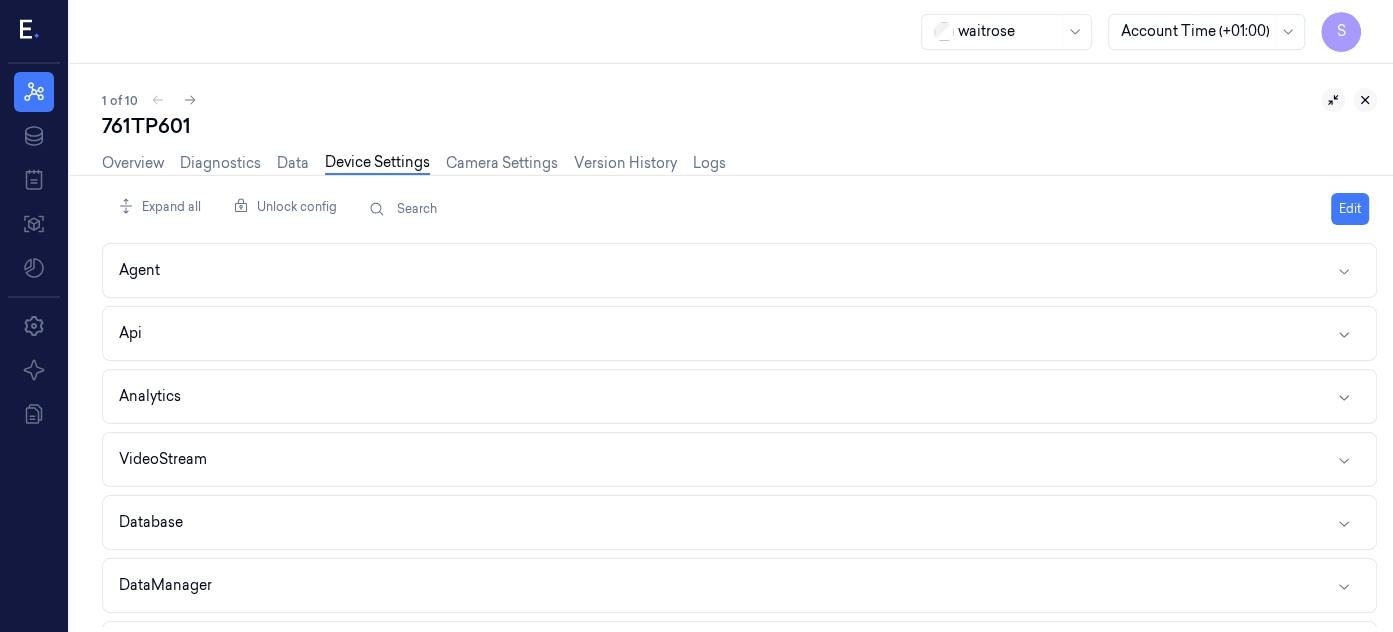 click 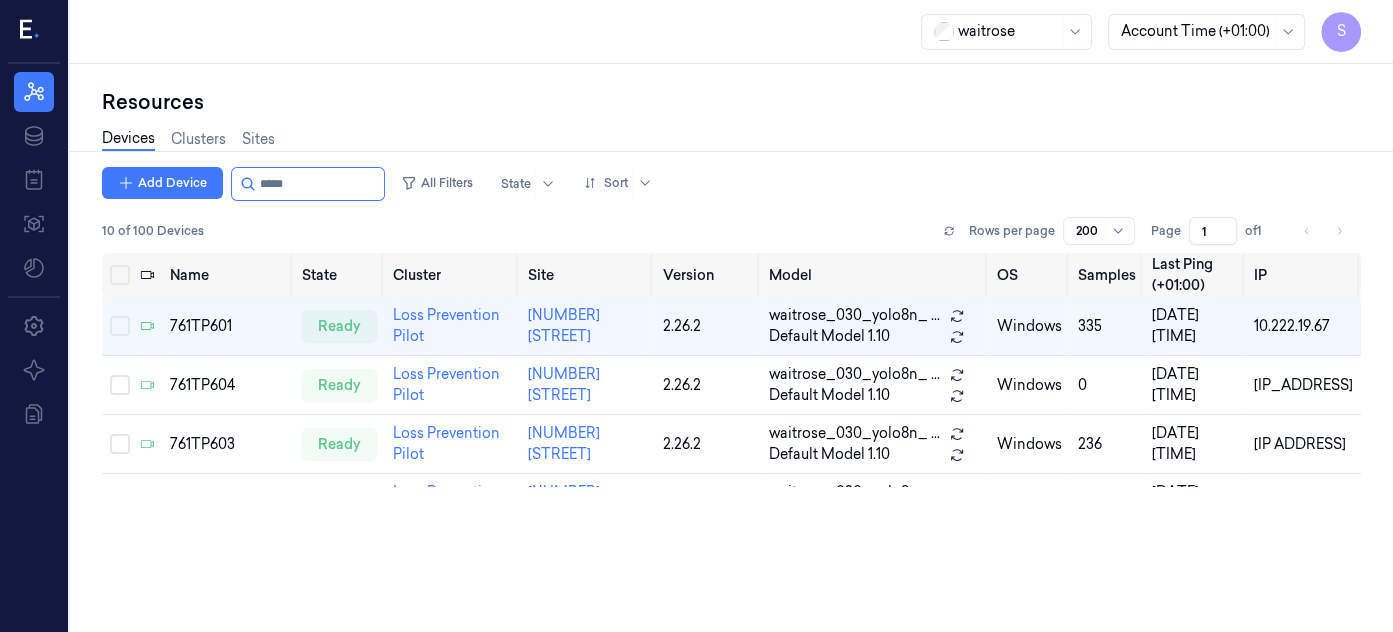 scroll, scrollTop: 0, scrollLeft: 0, axis: both 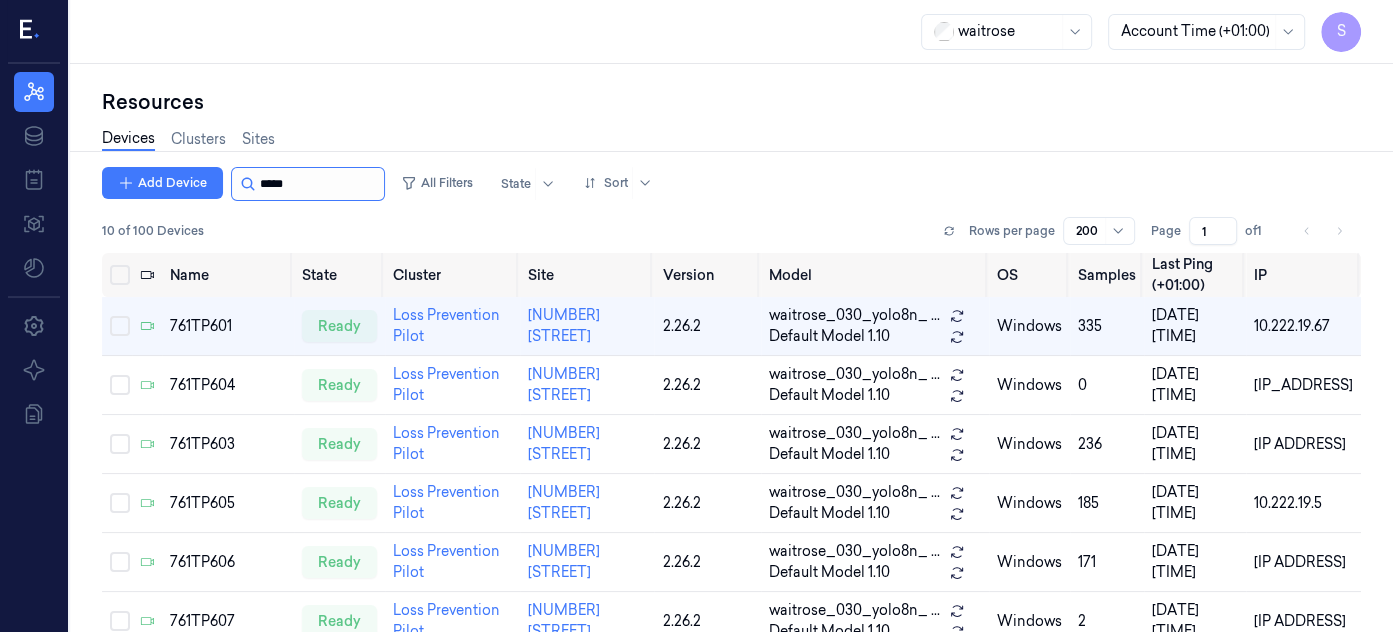 click at bounding box center [320, 184] 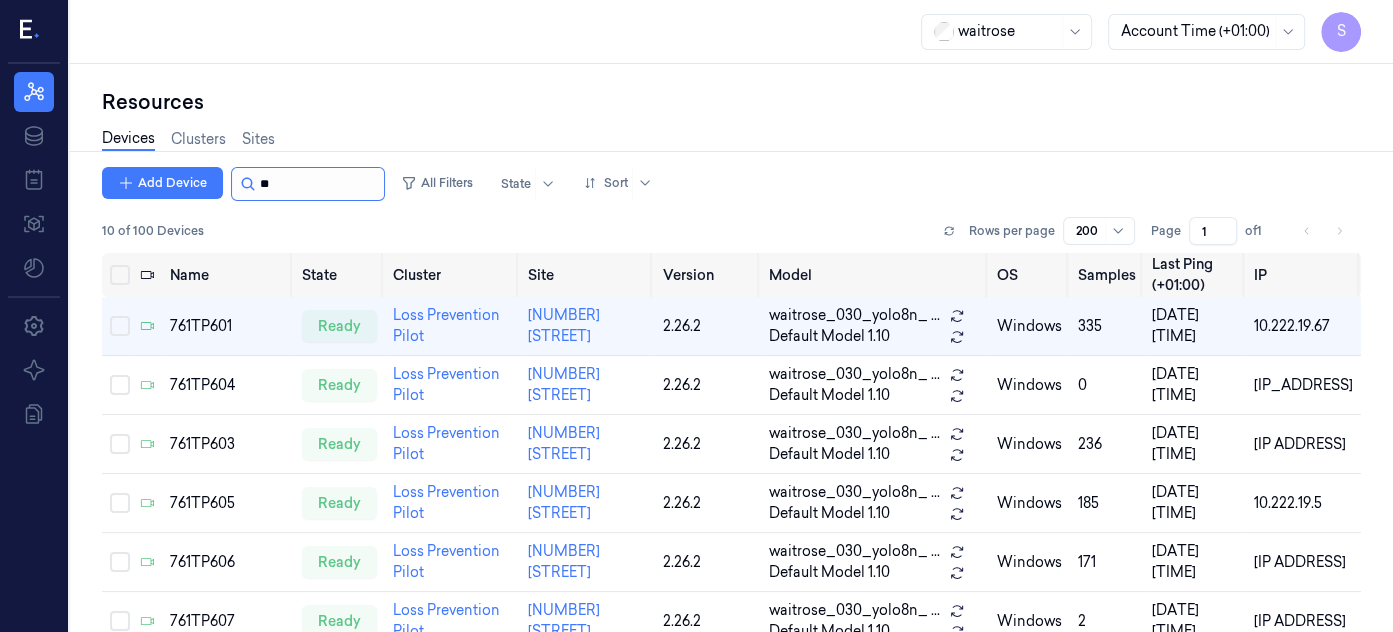 type on "*" 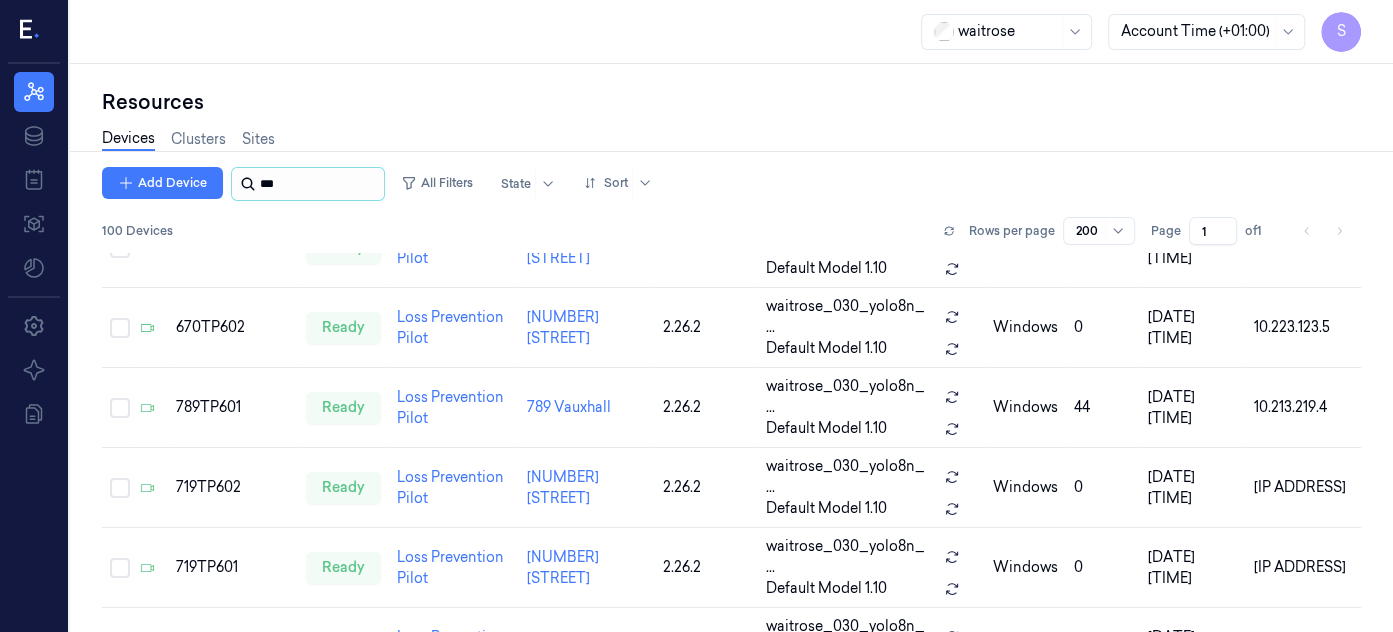 scroll, scrollTop: 1344, scrollLeft: 0, axis: vertical 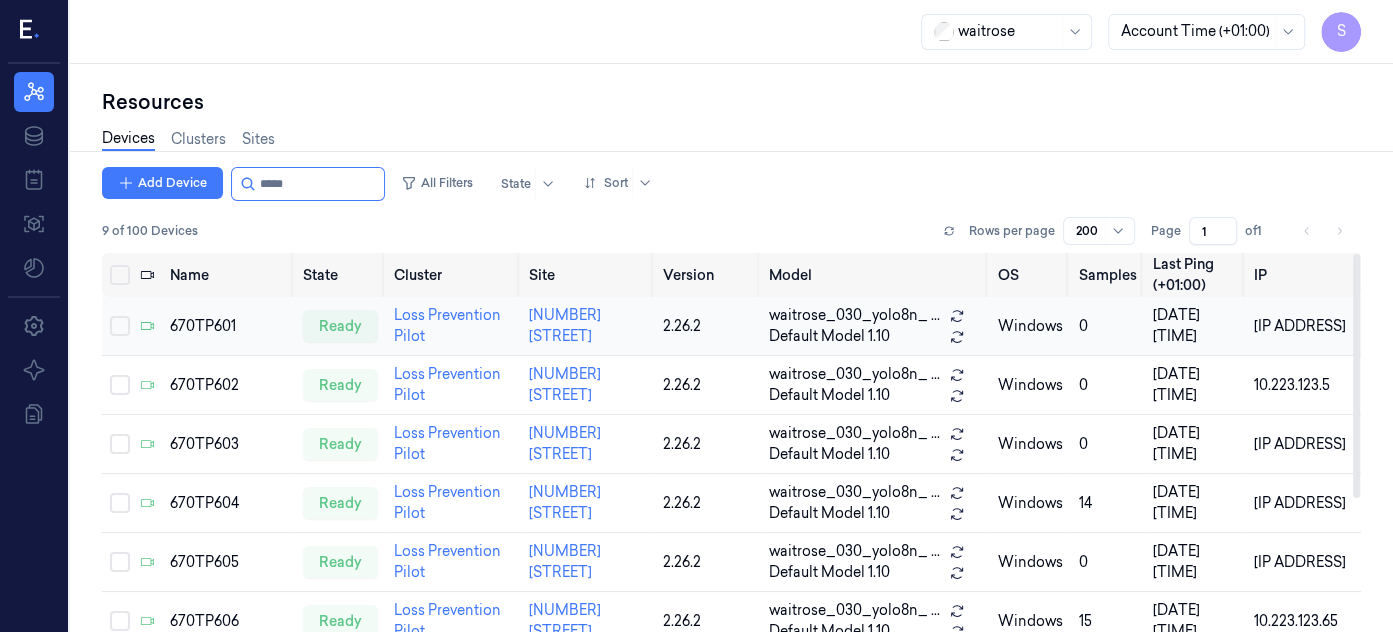 type on "*****" 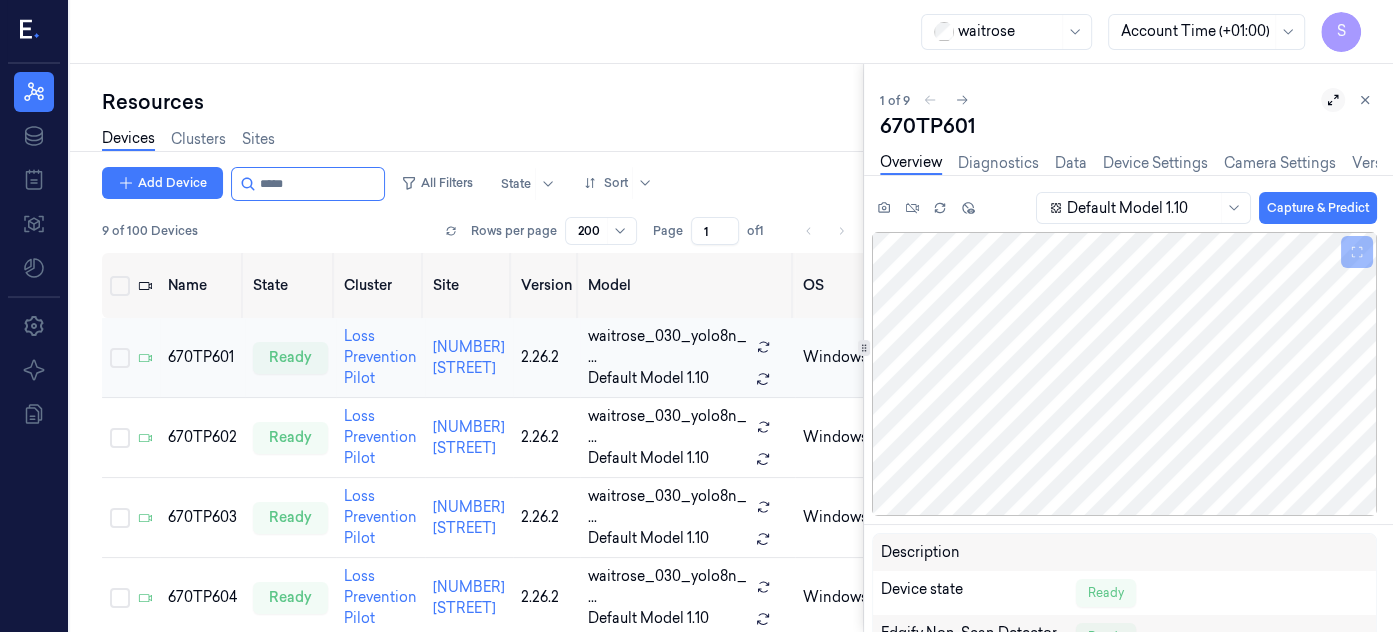 click 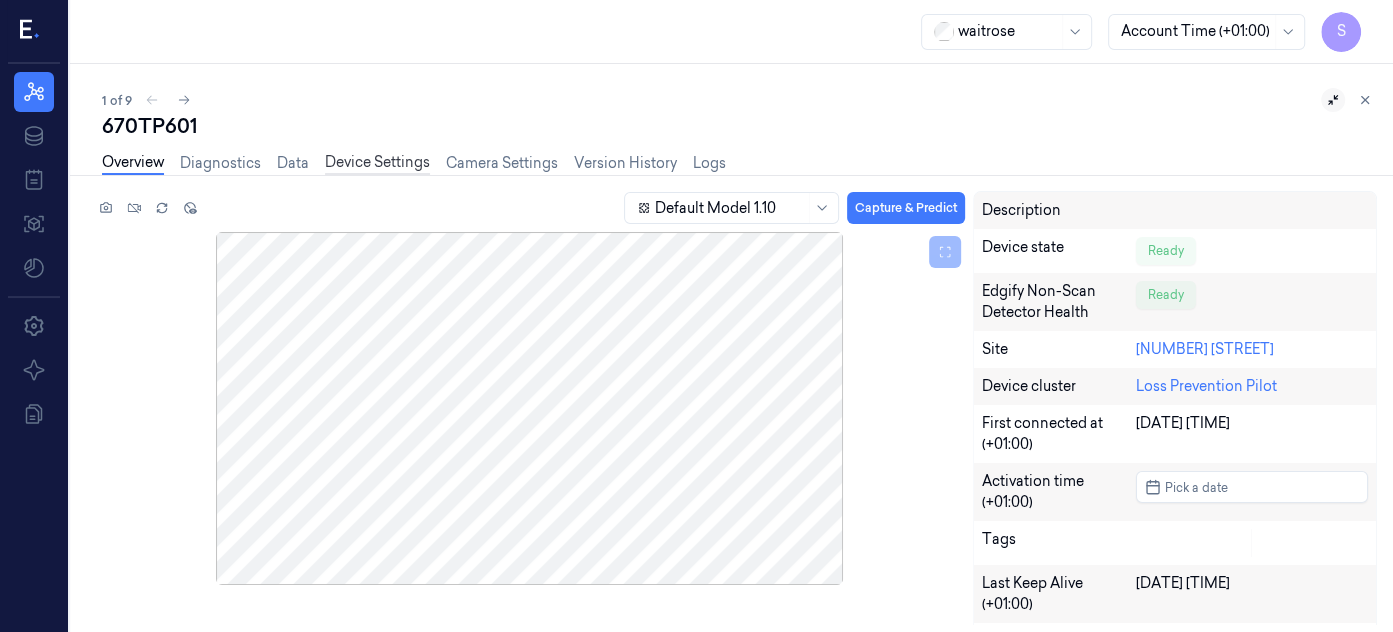 click on "Device Settings" at bounding box center [377, 163] 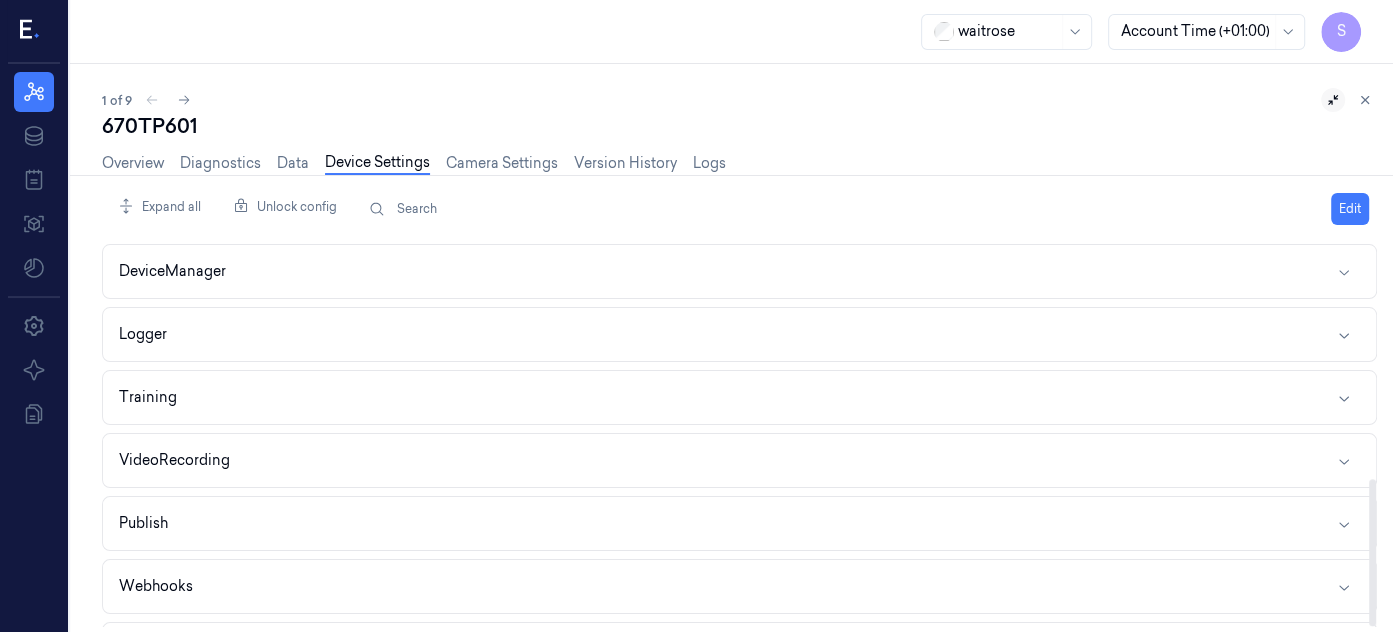 scroll, scrollTop: 615, scrollLeft: 0, axis: vertical 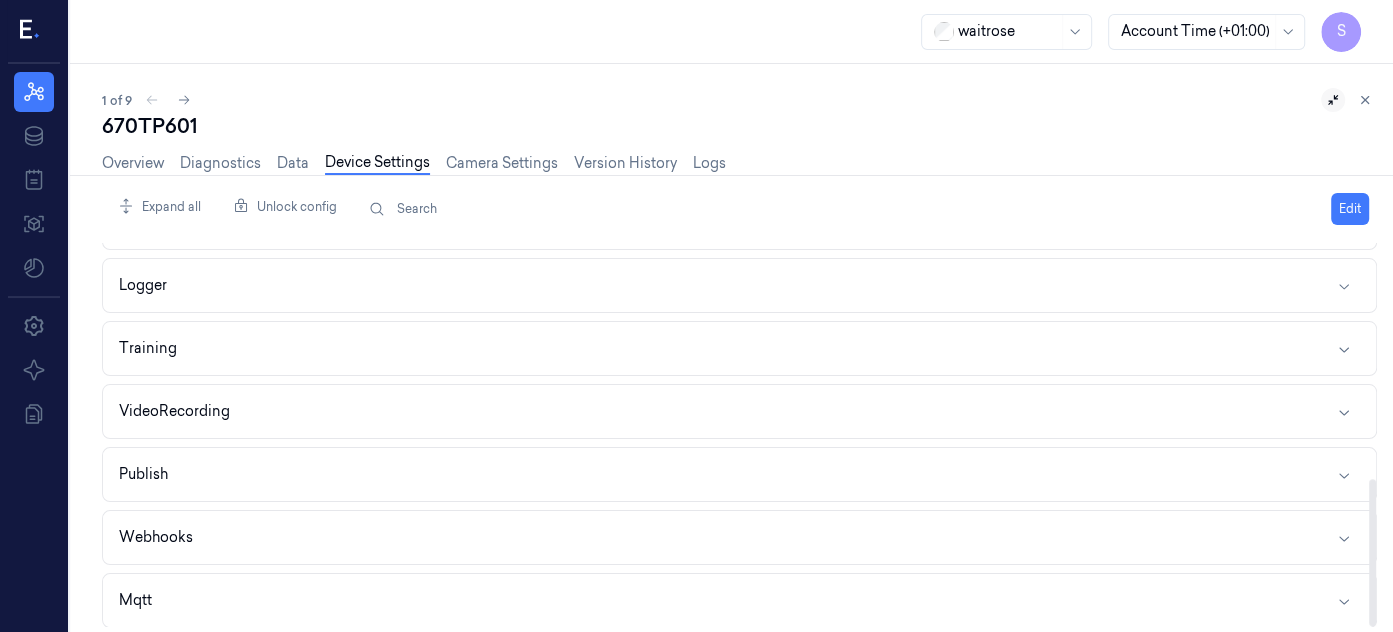 drag, startPoint x: 1371, startPoint y: 276, endPoint x: 1354, endPoint y: 542, distance: 266.5427 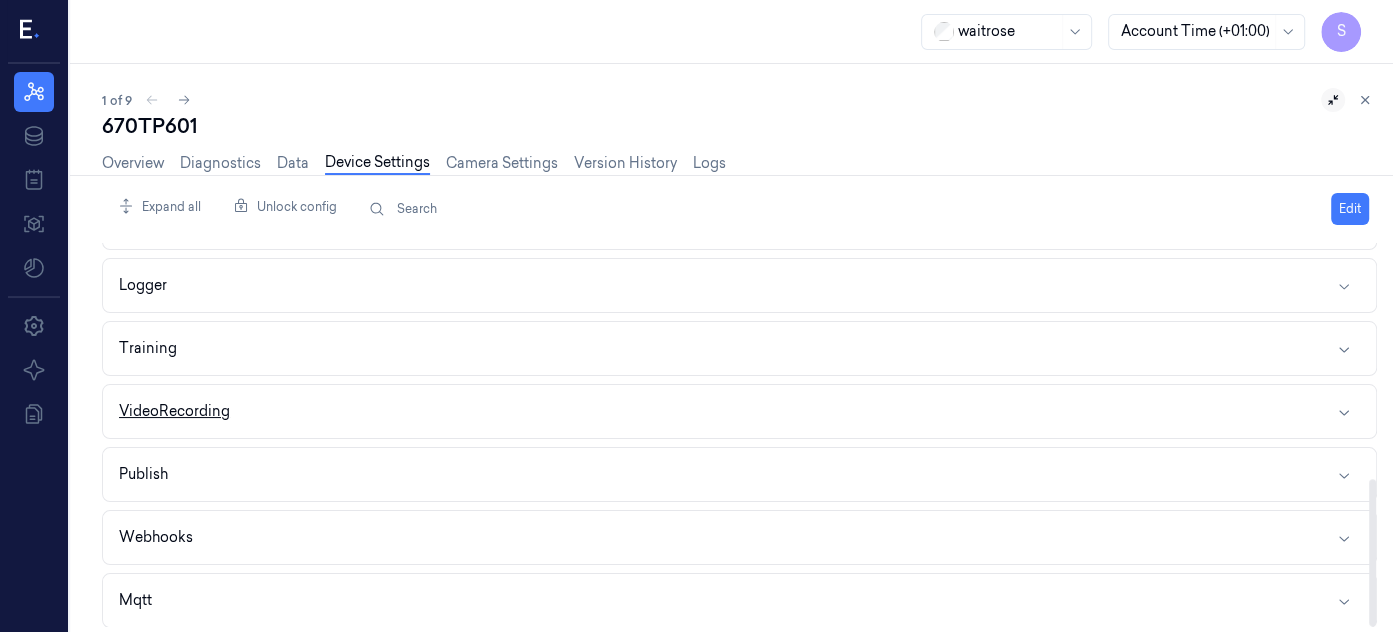 click 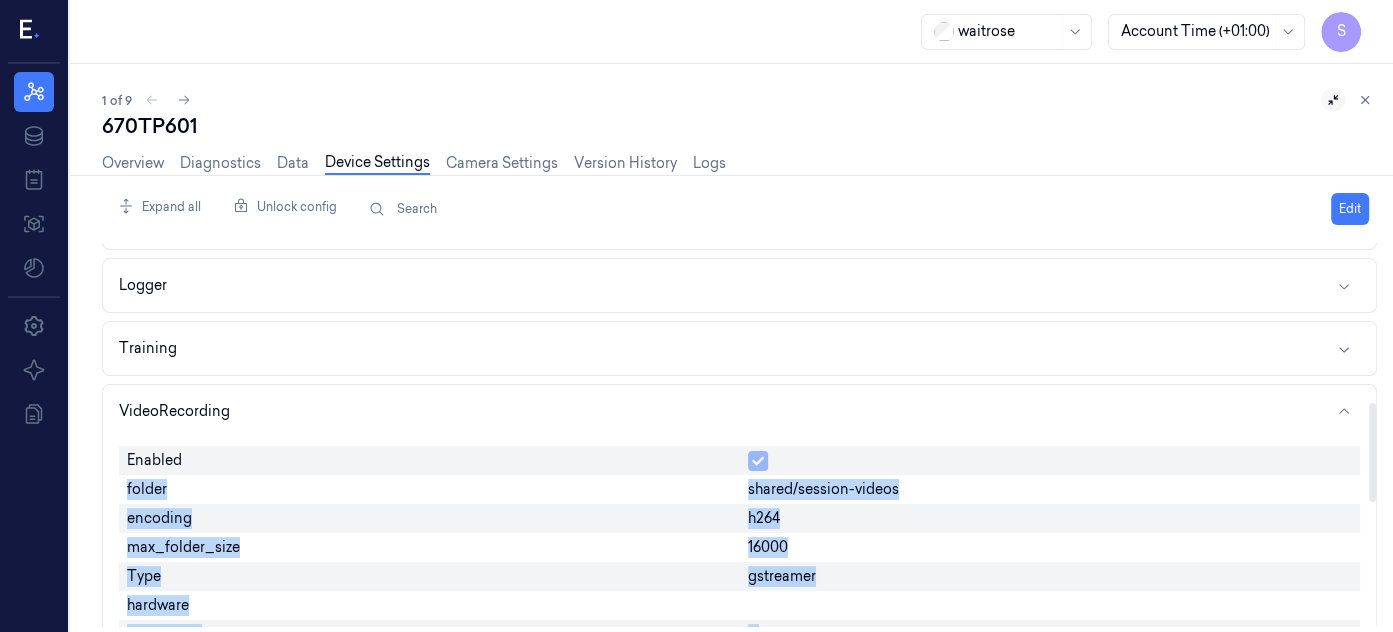 drag, startPoint x: 1376, startPoint y: 460, endPoint x: 1376, endPoint y: 514, distance: 54 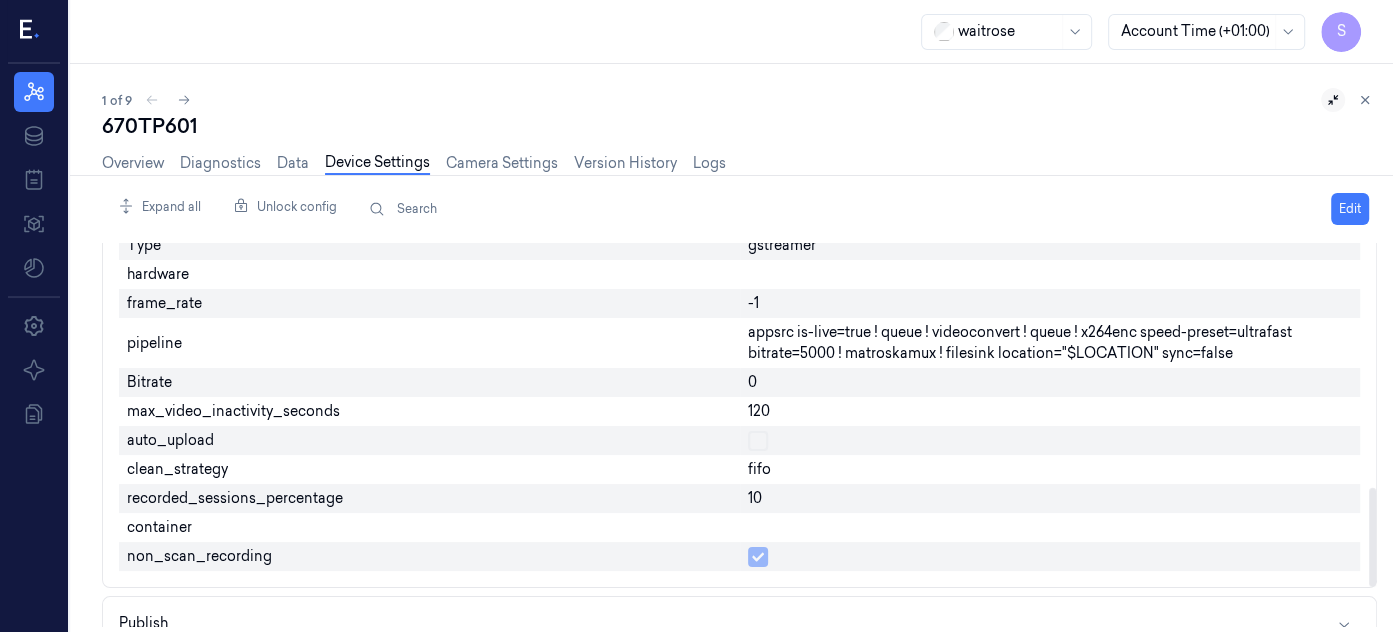 scroll, scrollTop: 943, scrollLeft: 0, axis: vertical 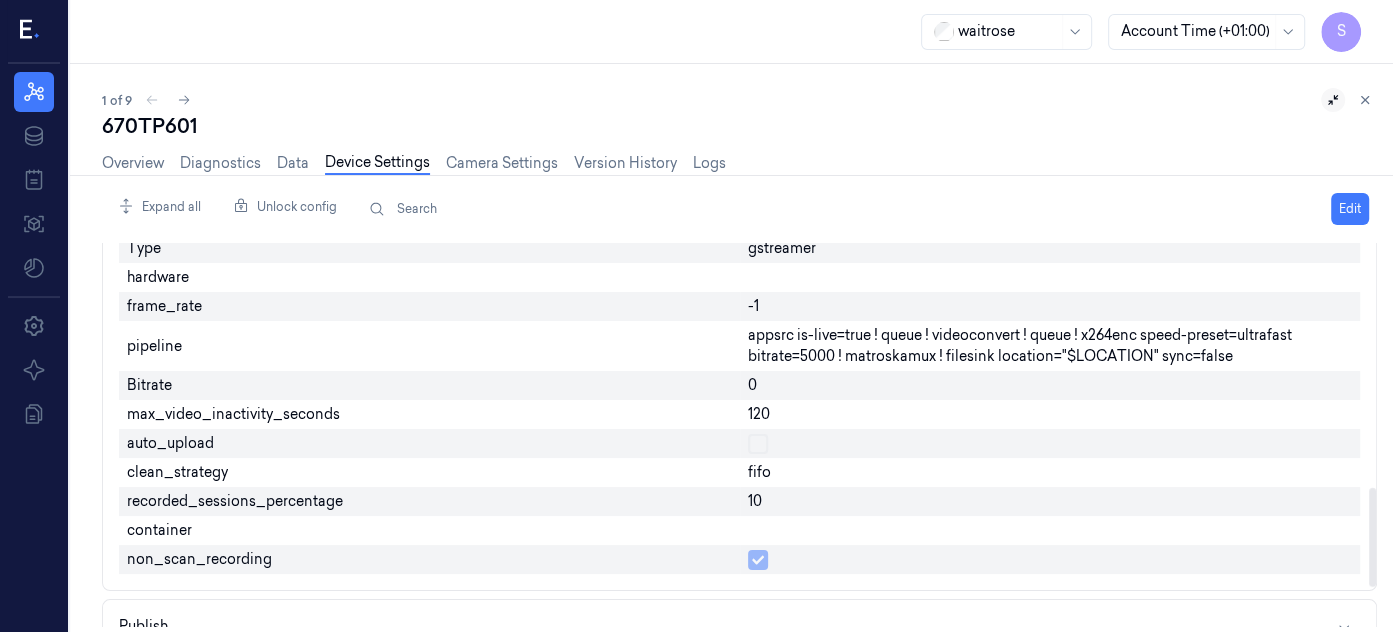 drag, startPoint x: 1373, startPoint y: 458, endPoint x: 1381, endPoint y: 543, distance: 85.37564 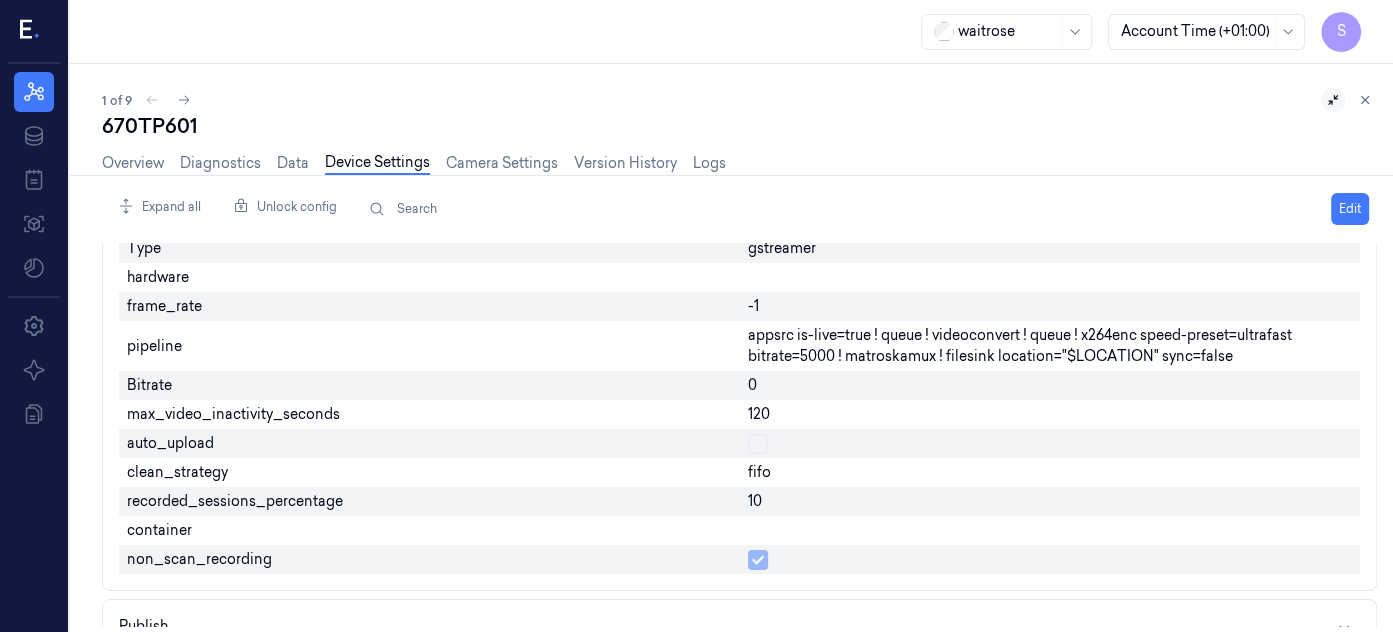click on "Overview Diagnostics Data Device Settings Camera Settings Version History Logs" at bounding box center [739, 165] 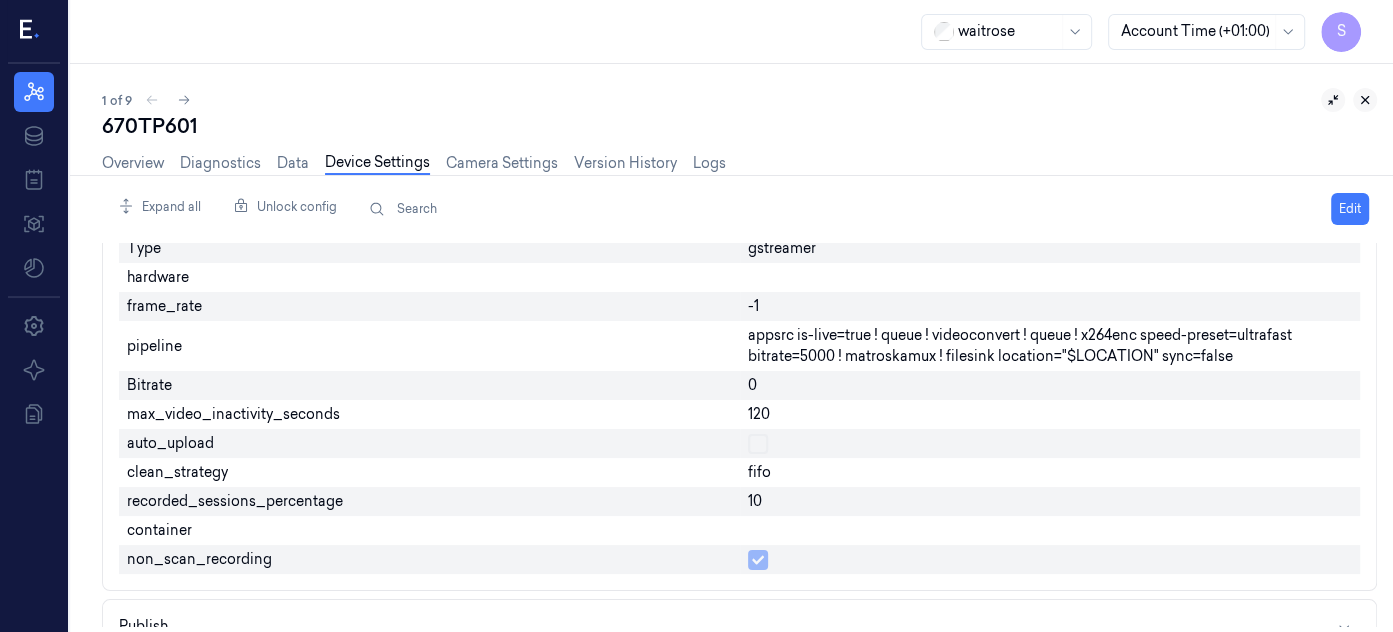 click at bounding box center [1365, 100] 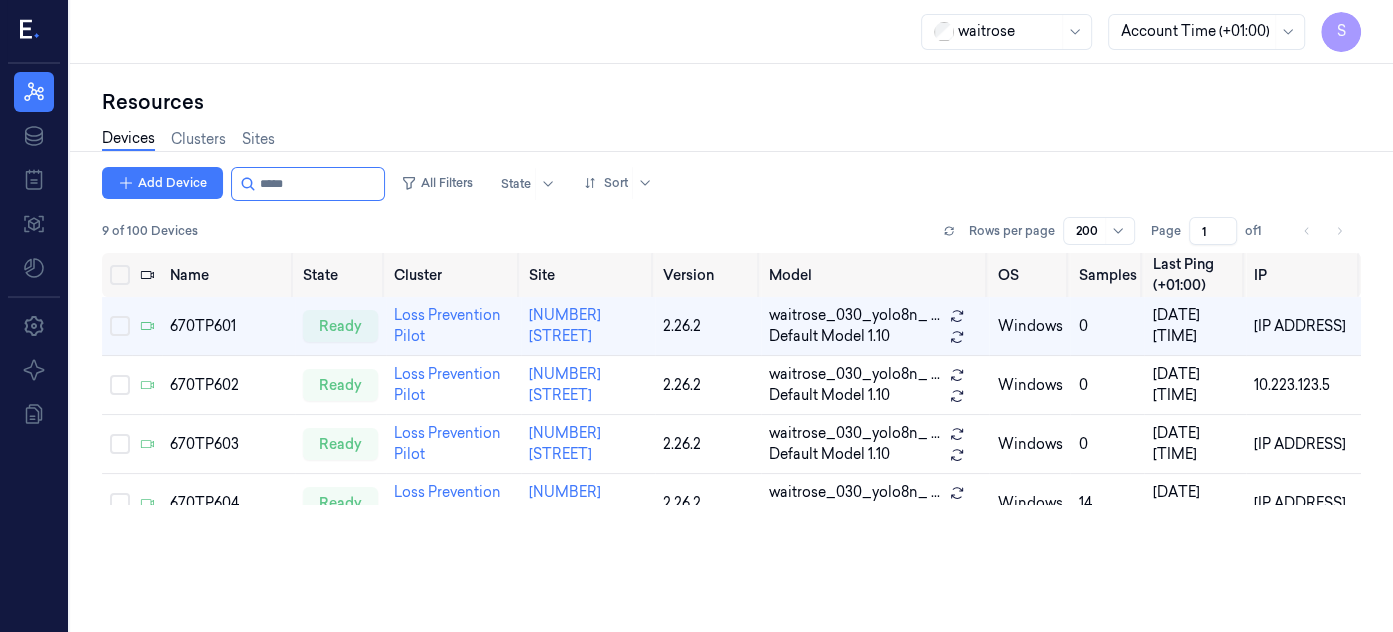 scroll, scrollTop: 0, scrollLeft: 0, axis: both 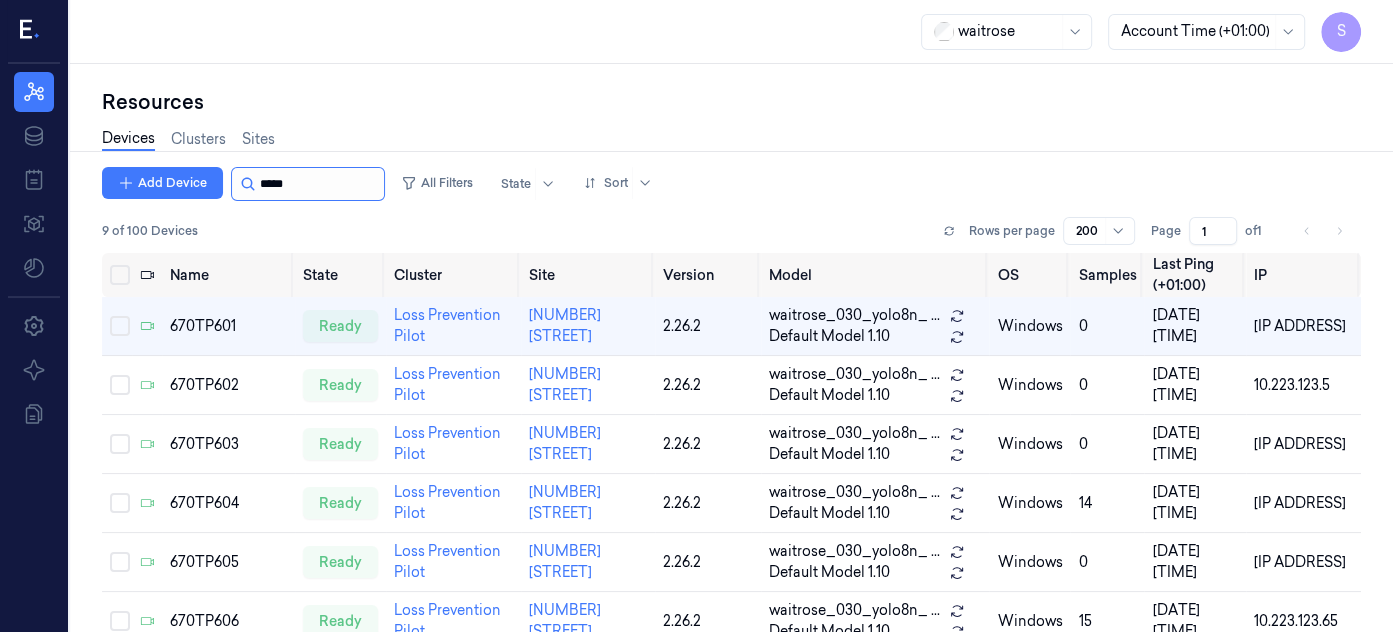 click at bounding box center (320, 184) 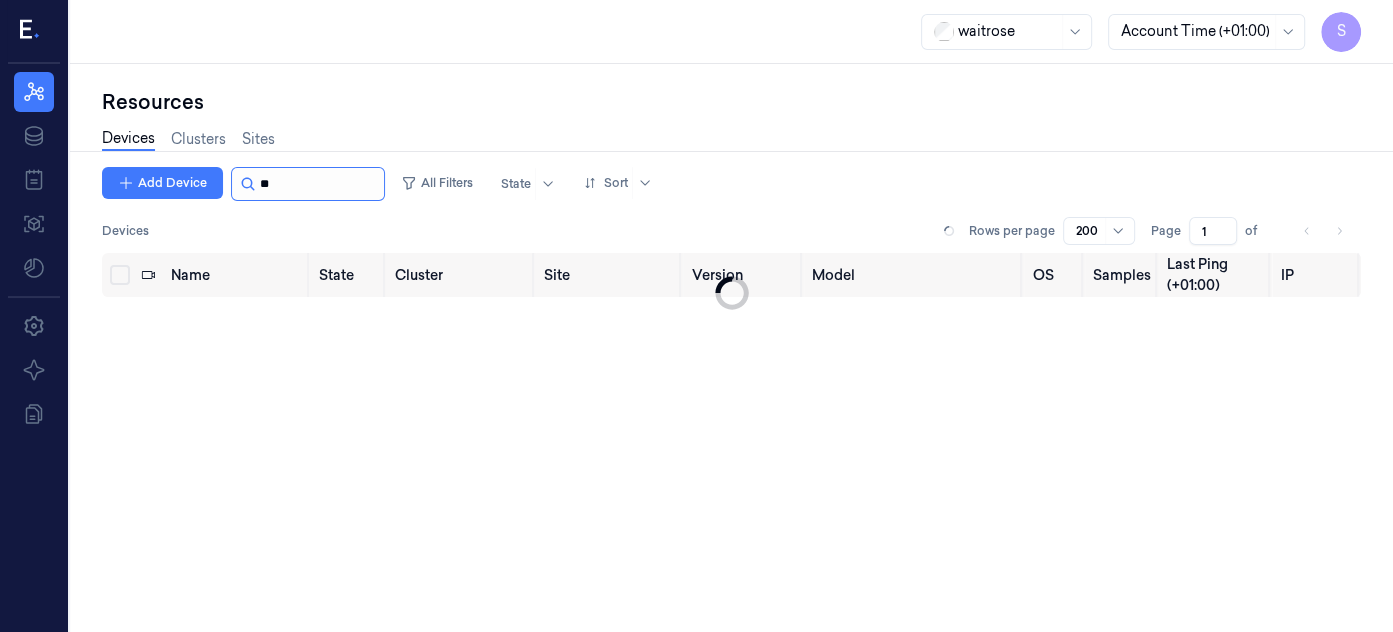 type on "*" 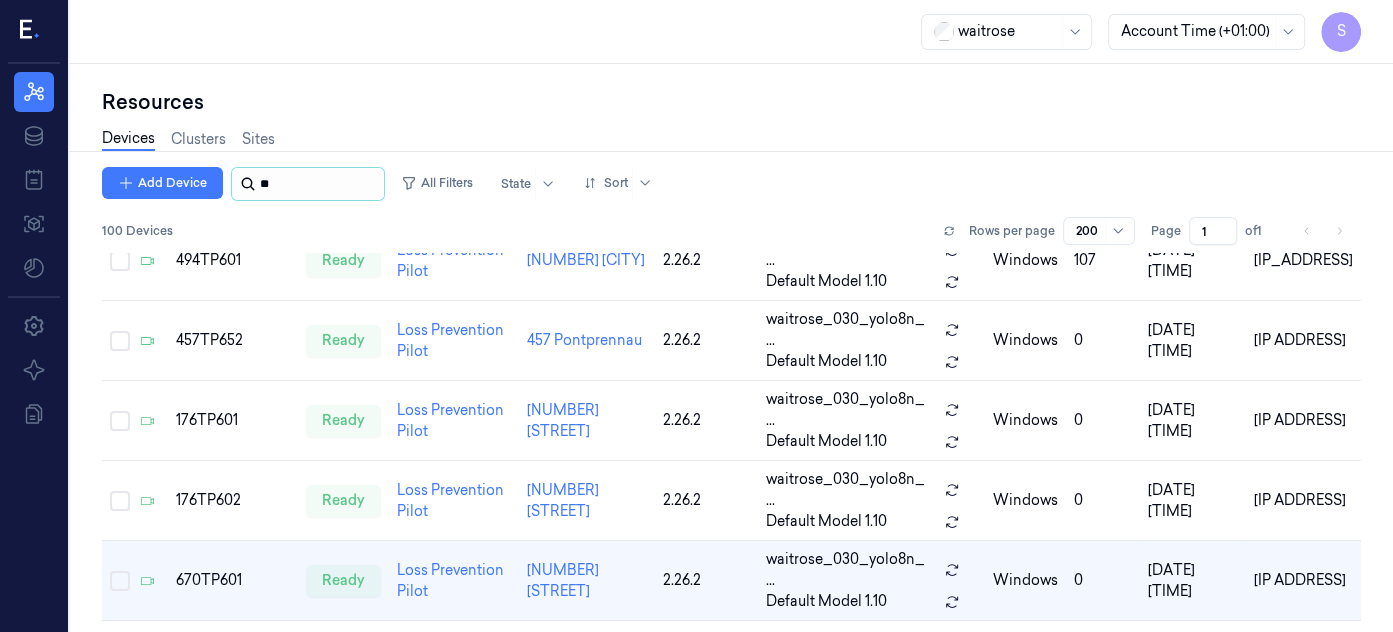 scroll, scrollTop: 586, scrollLeft: 0, axis: vertical 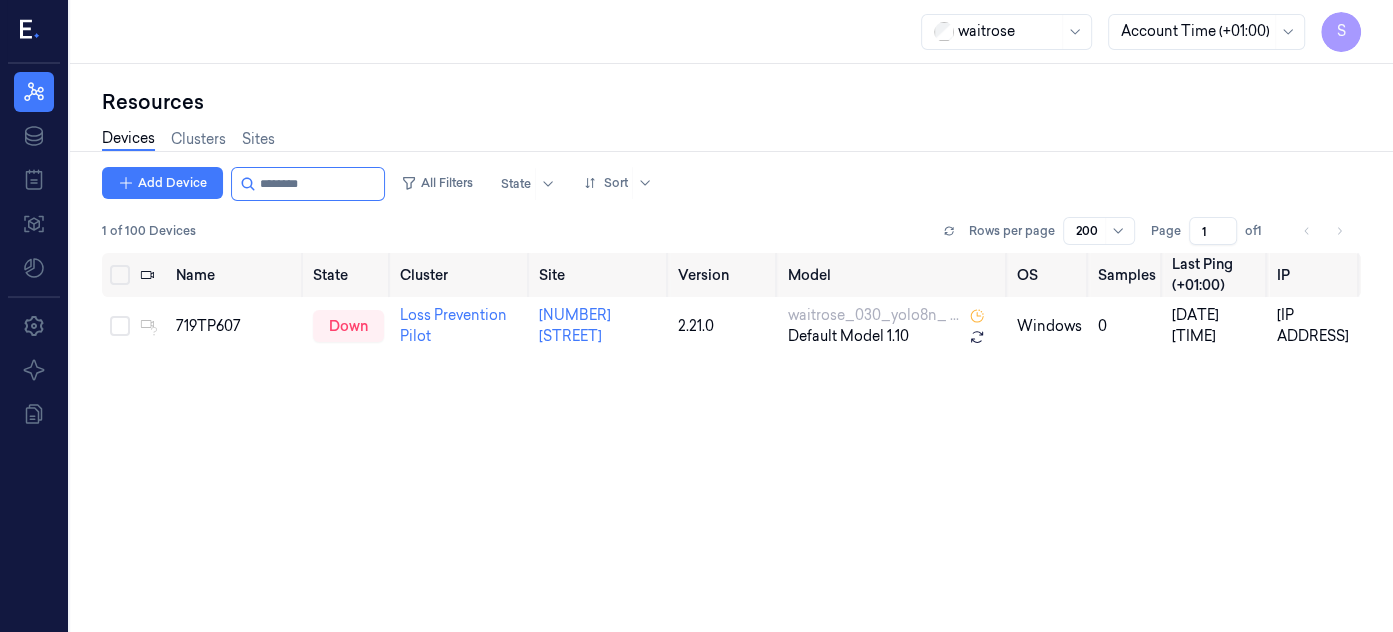 type on "********" 